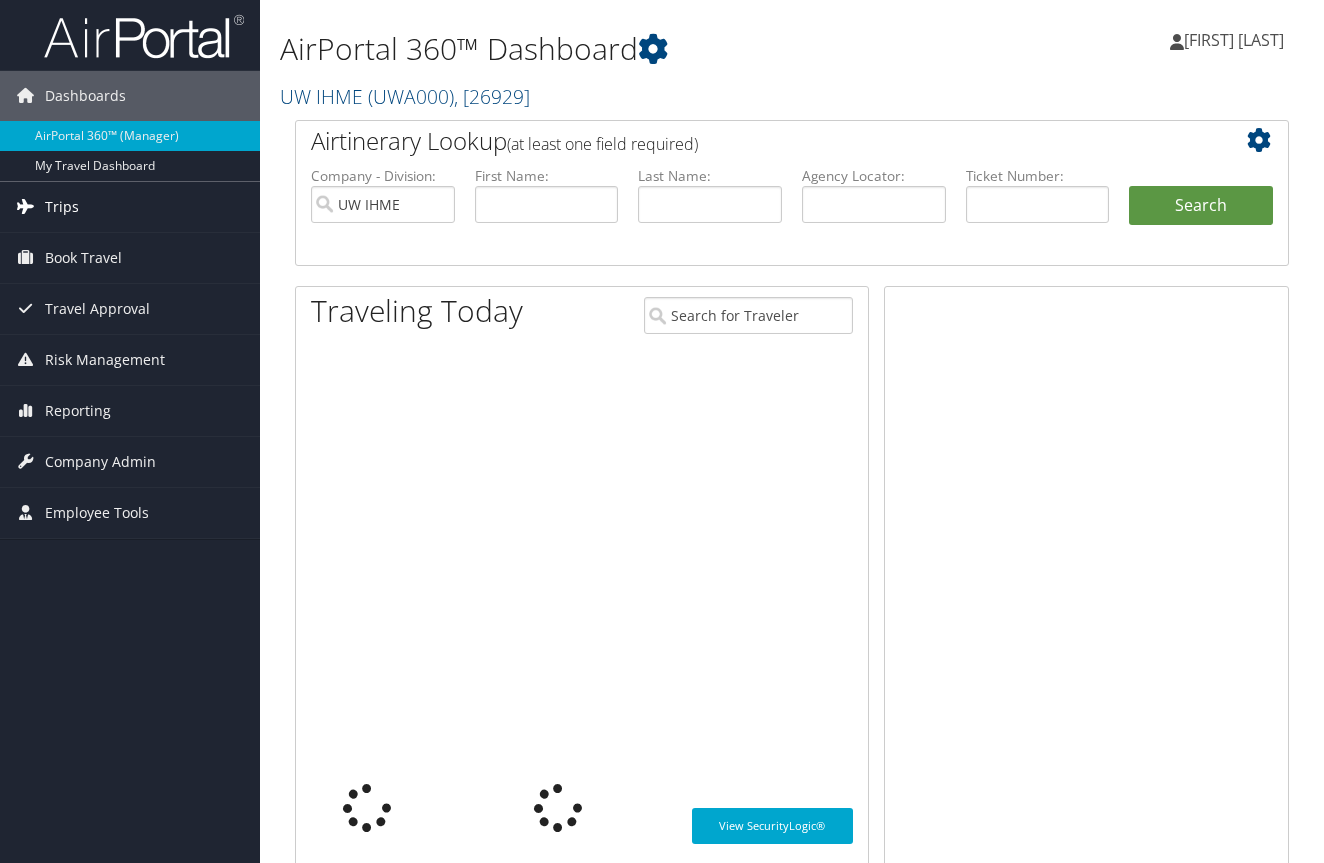 scroll, scrollTop: 0, scrollLeft: 0, axis: both 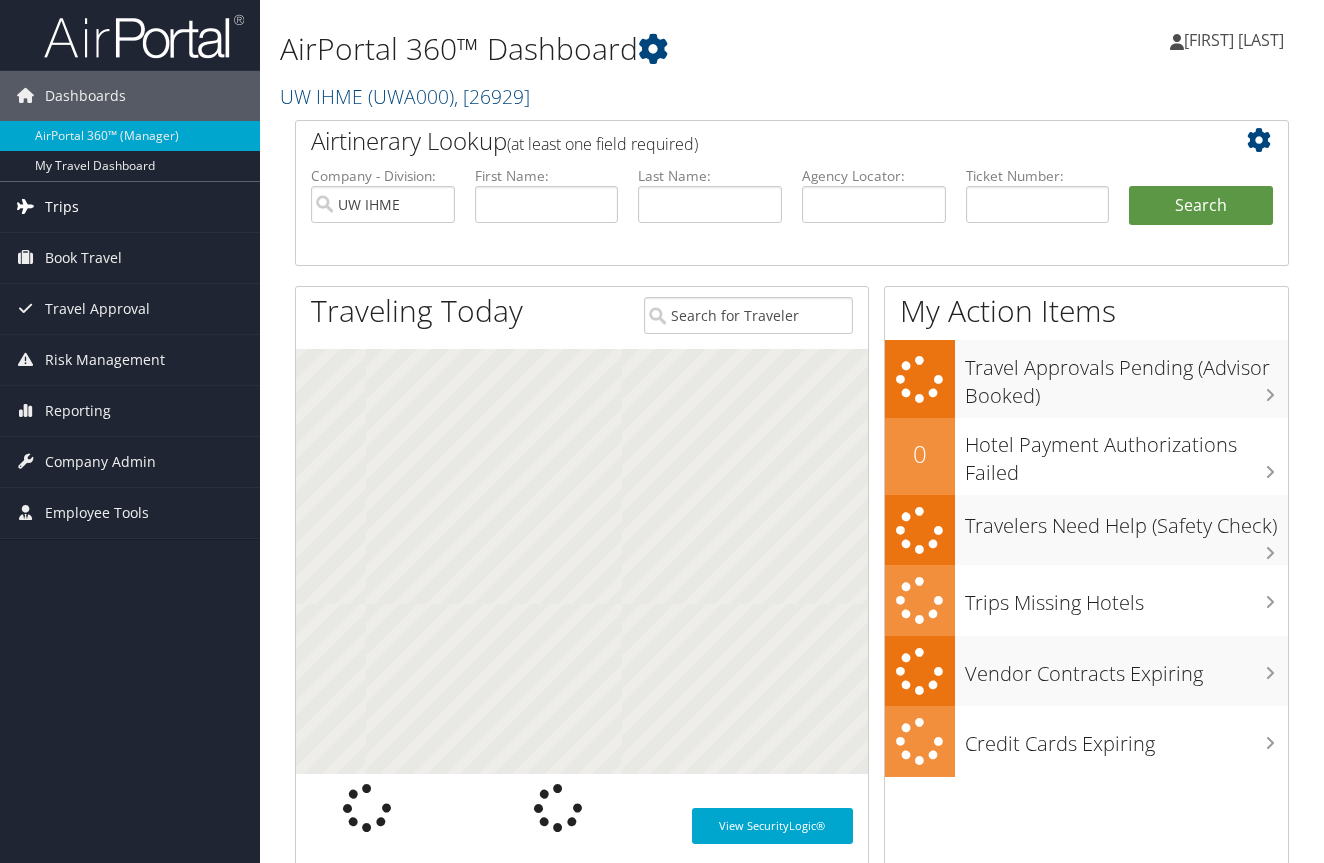 click on "Trips" at bounding box center [62, 207] 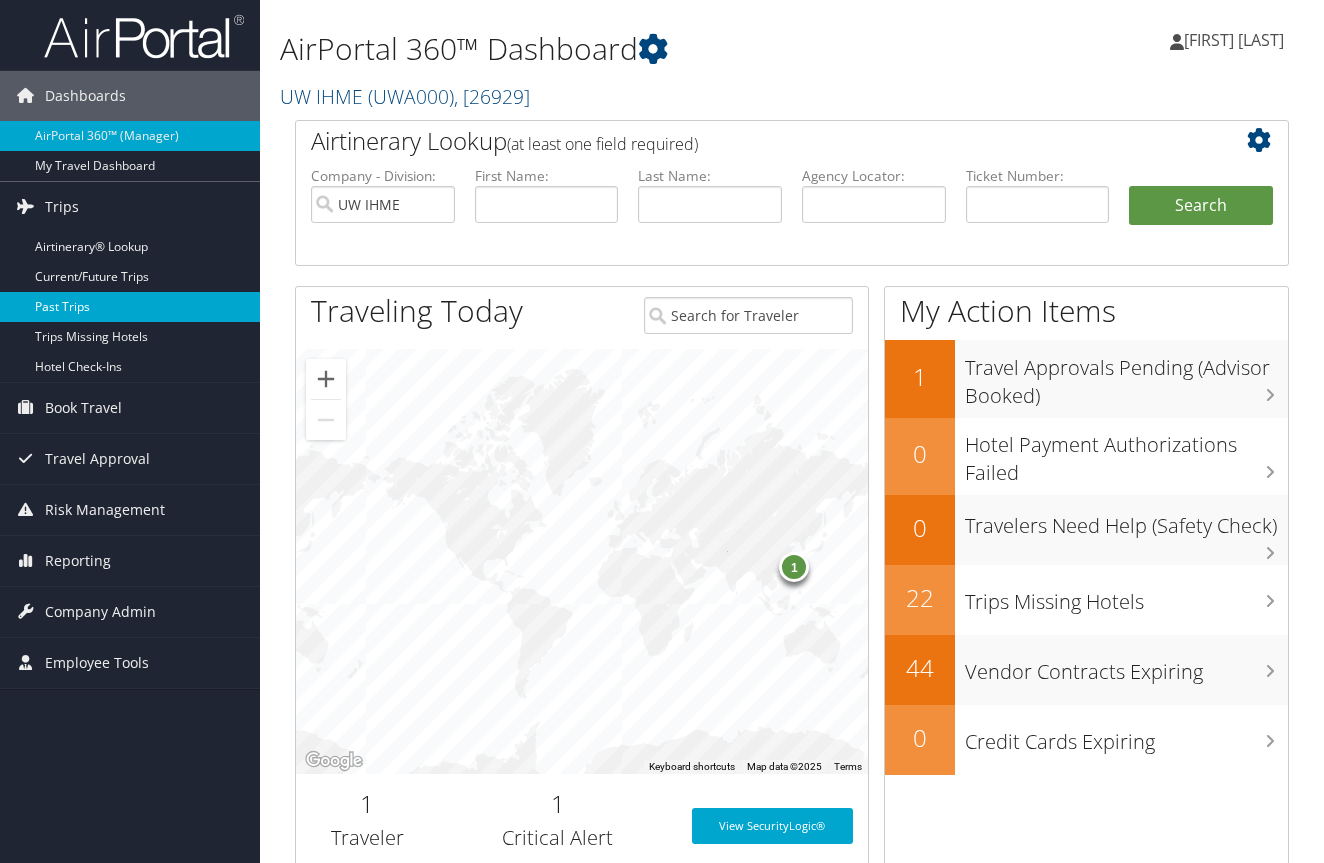 click on "Past Trips" at bounding box center [130, 307] 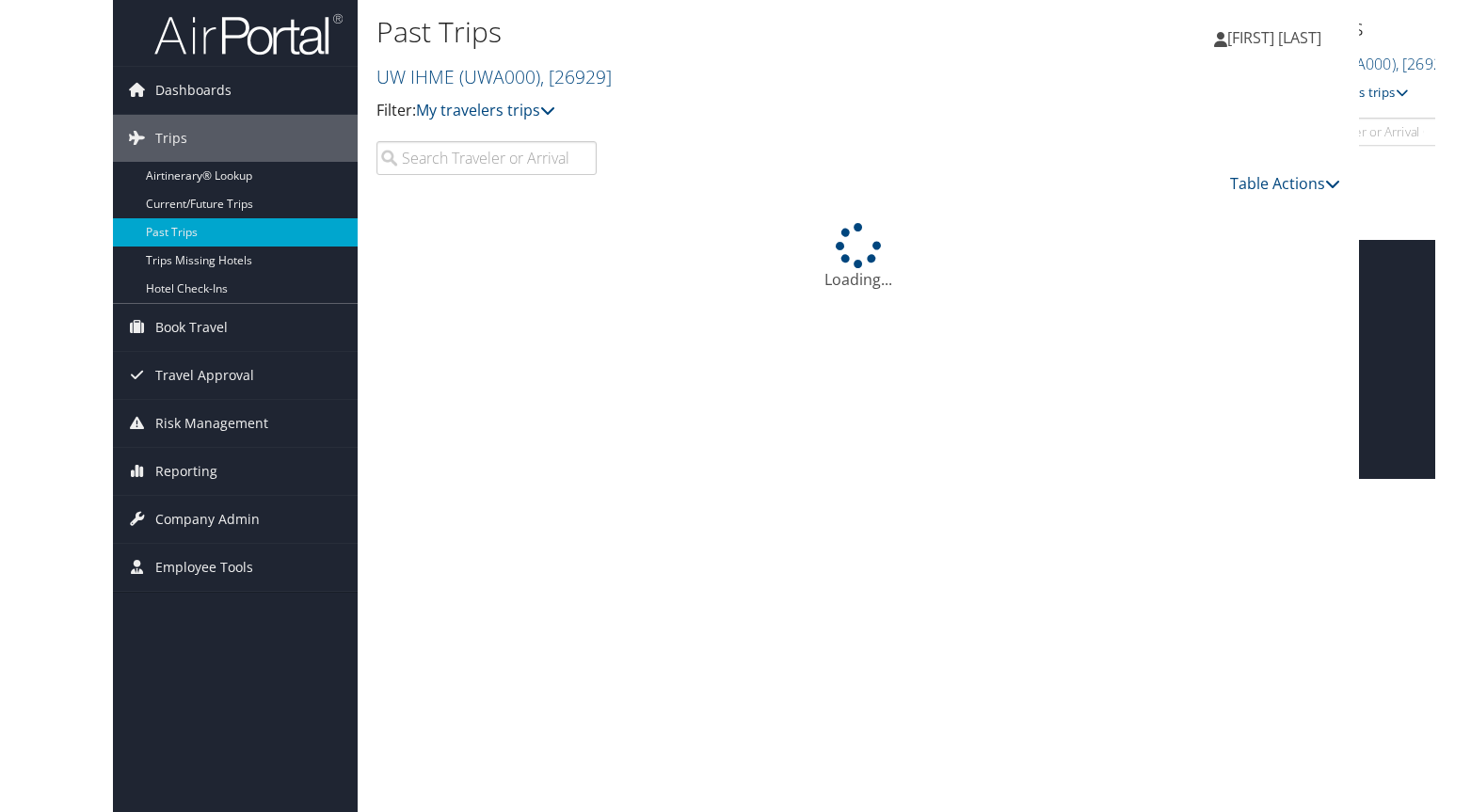 scroll, scrollTop: 0, scrollLeft: 0, axis: both 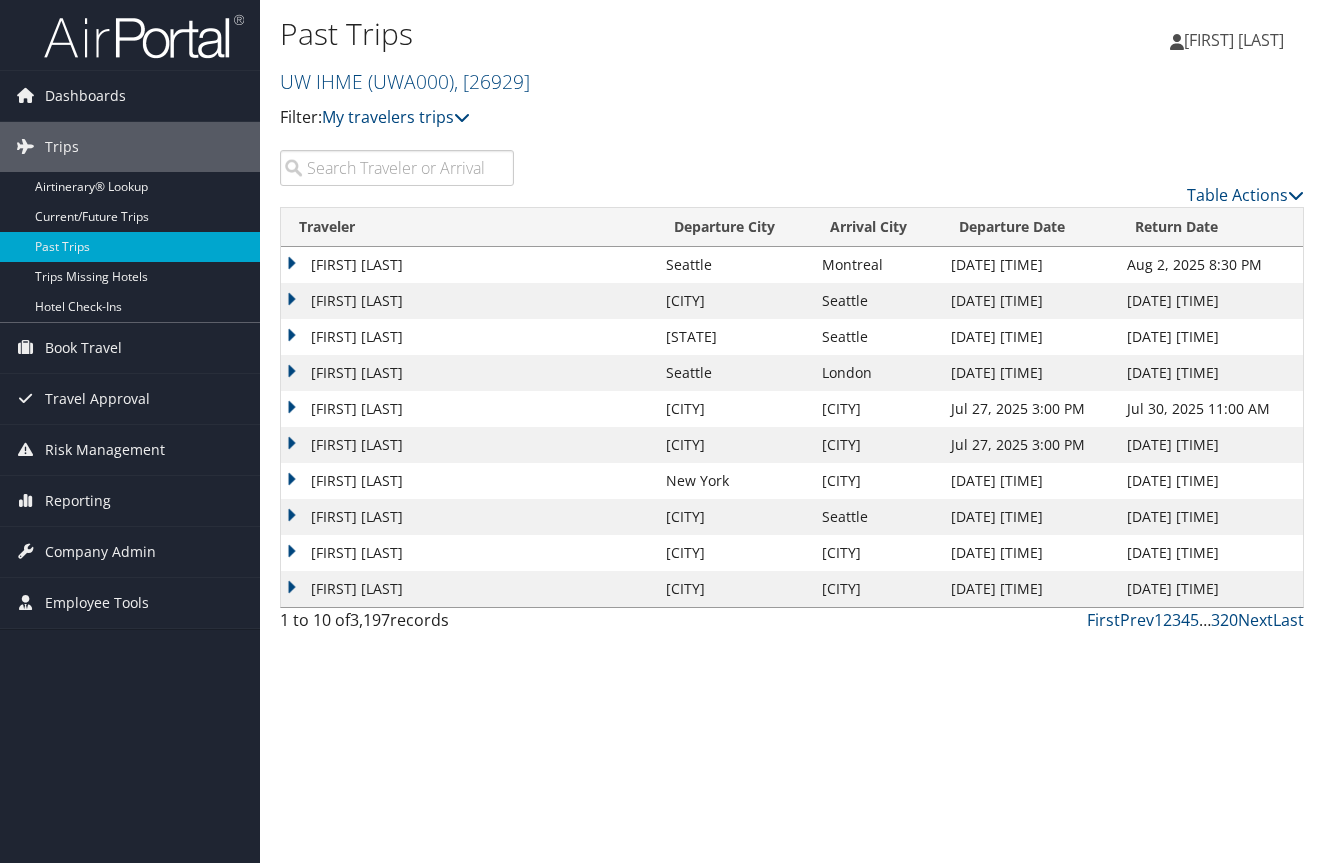 click at bounding box center [397, 168] 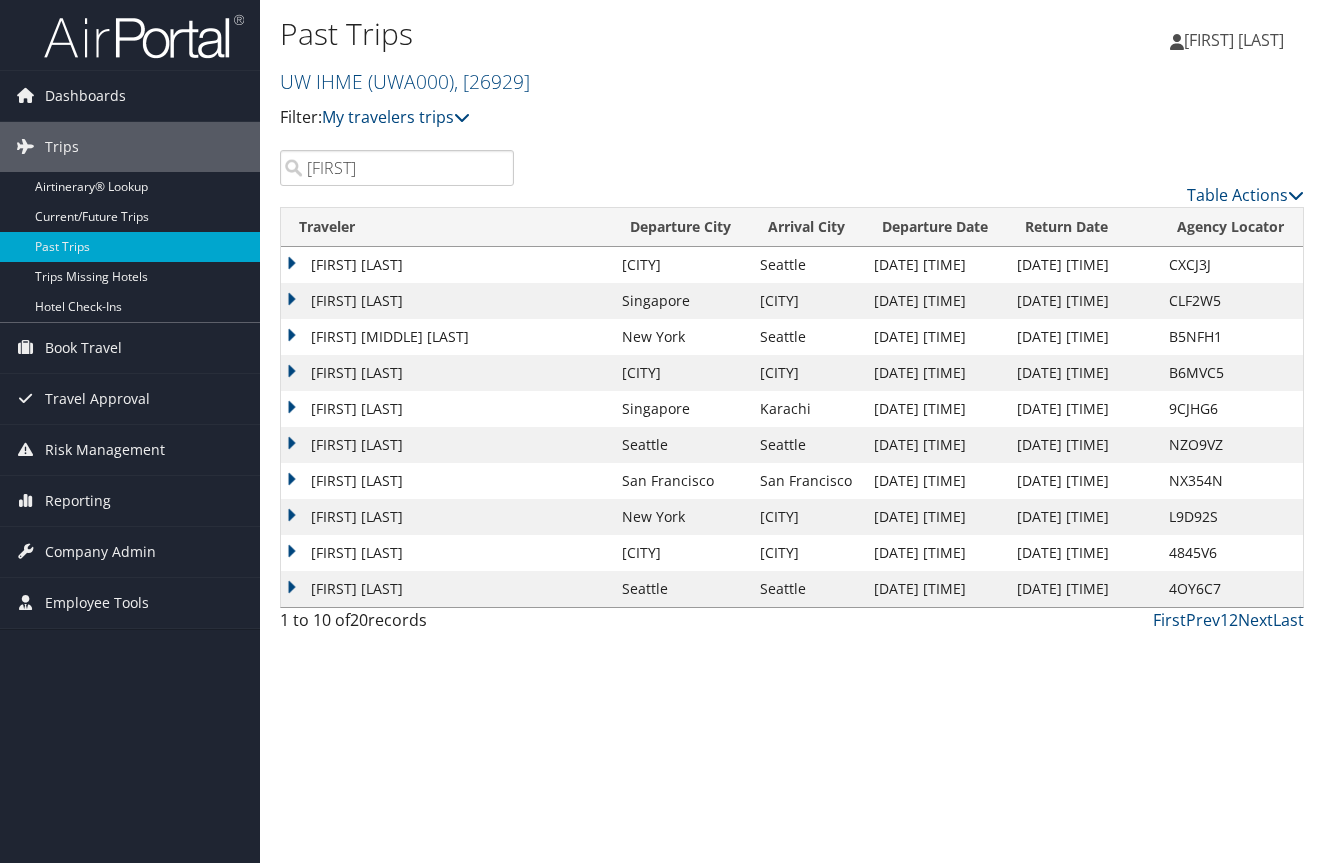 type on "[FIRST]" 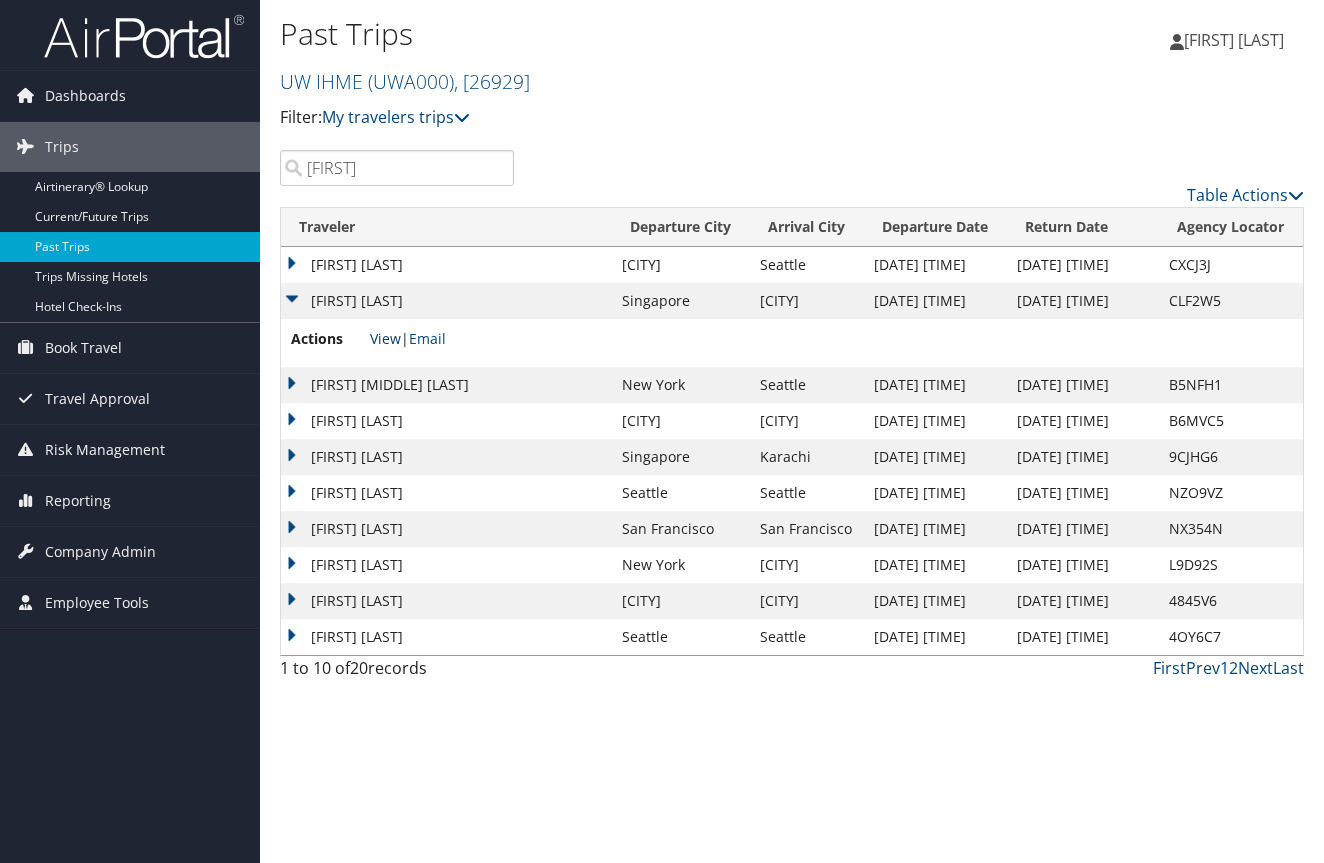 click on "View" at bounding box center (385, 338) 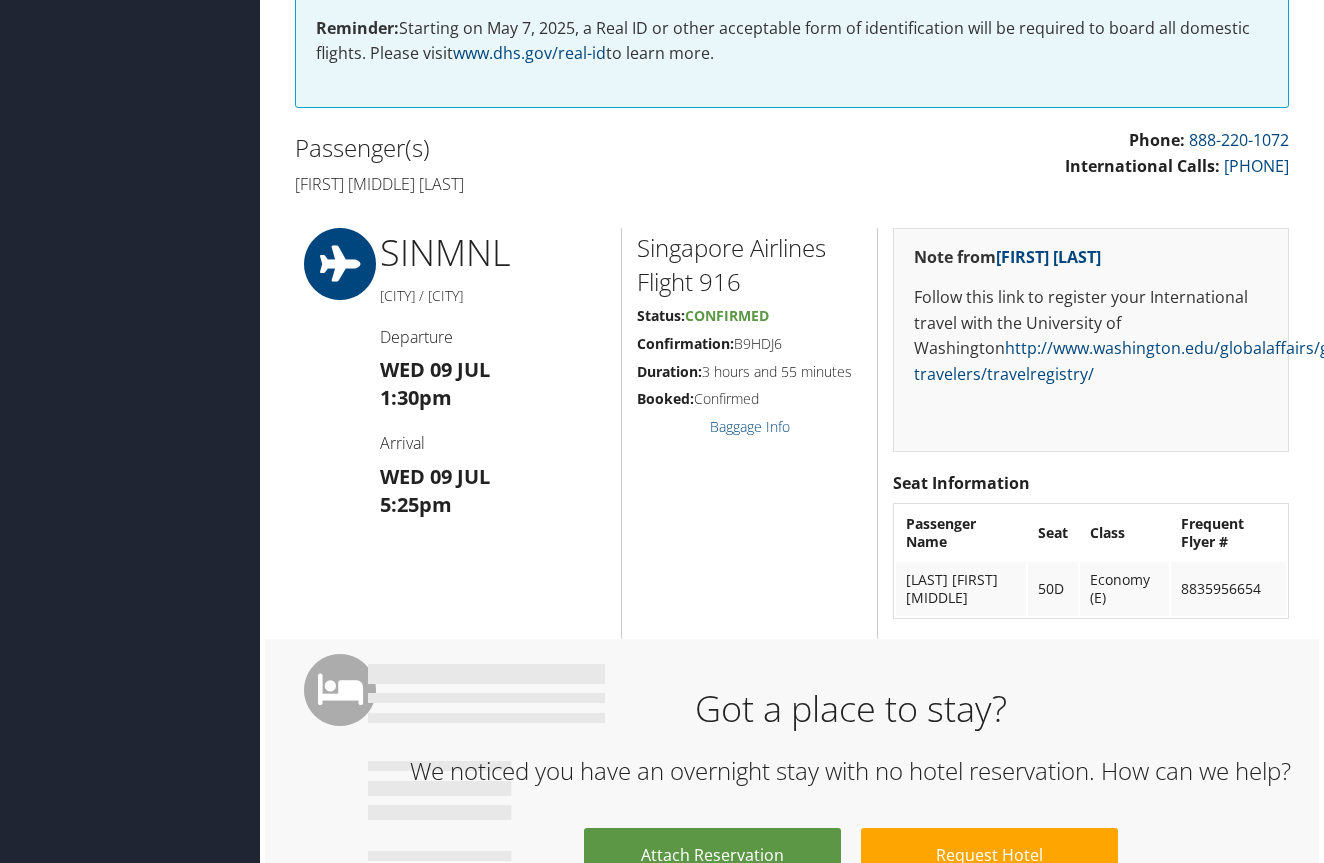 scroll, scrollTop: 510, scrollLeft: 0, axis: vertical 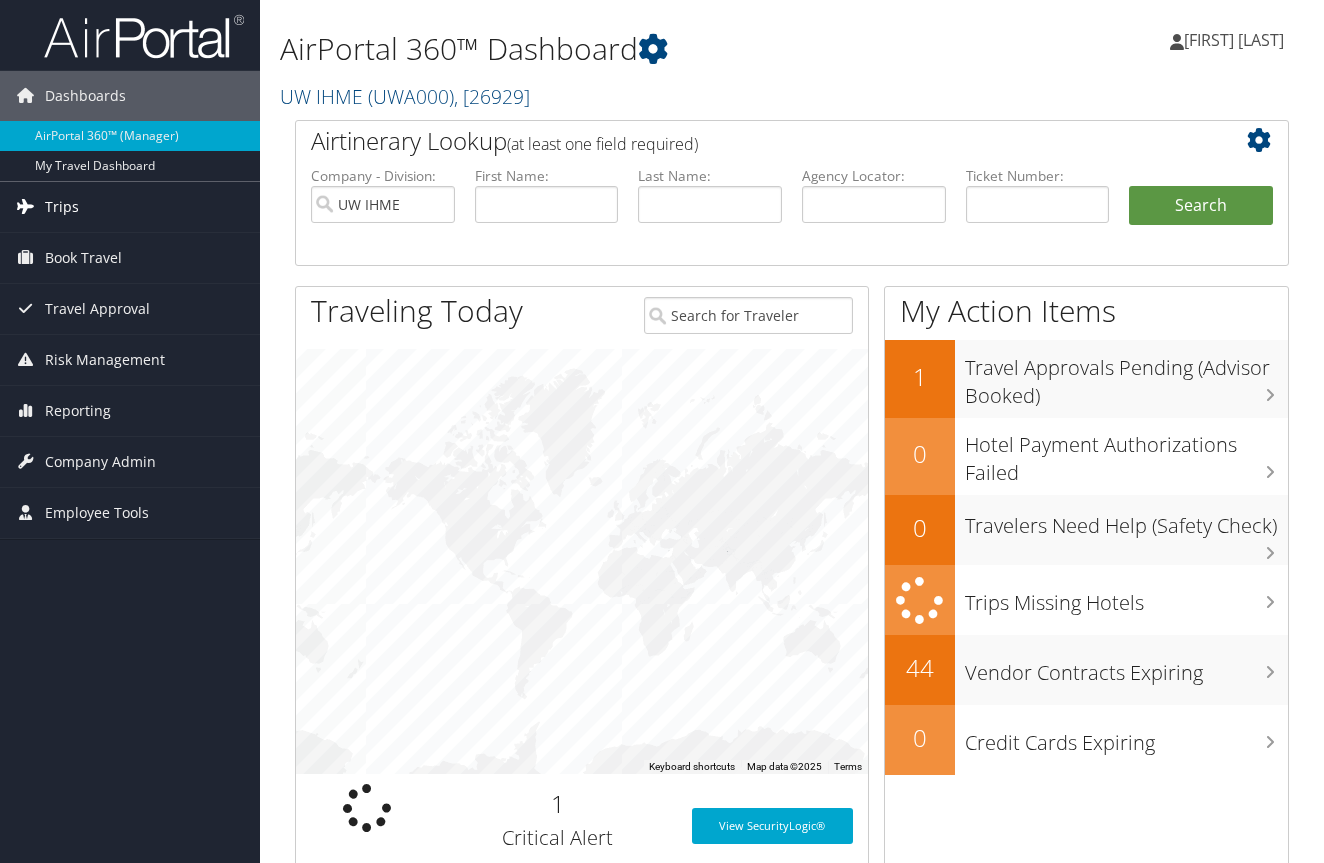 click on "Trips" at bounding box center (130, 207) 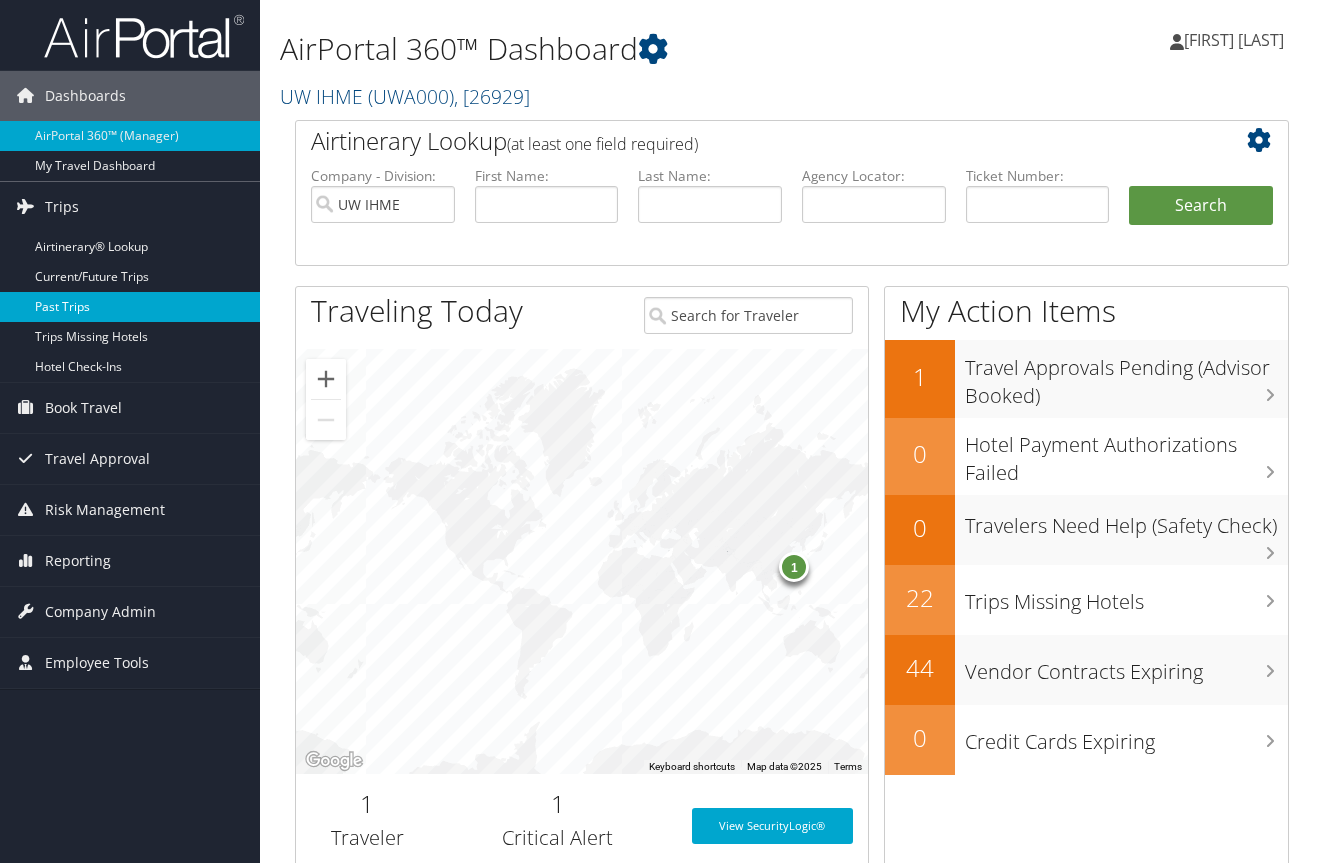 click on "Past Trips" at bounding box center (130, 307) 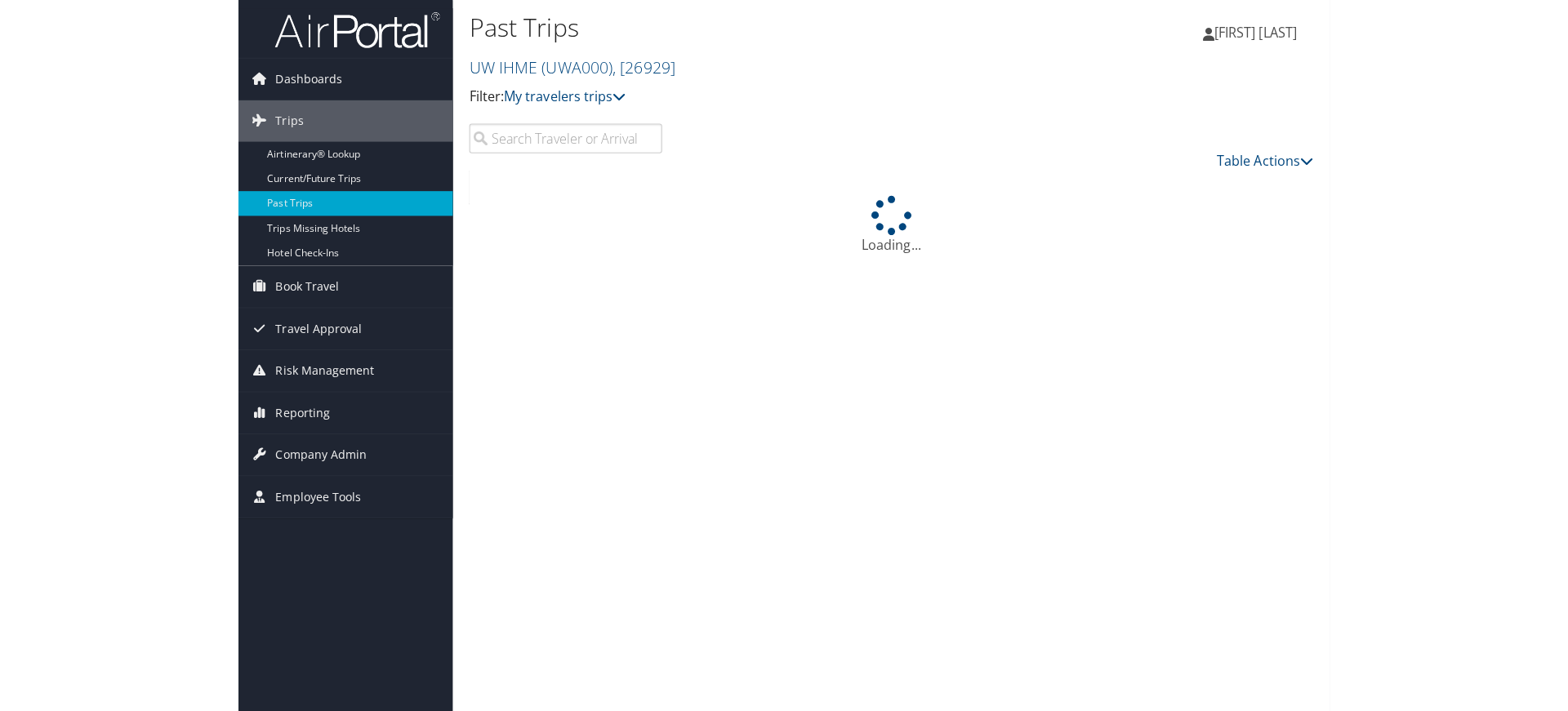 scroll, scrollTop: 0, scrollLeft: 0, axis: both 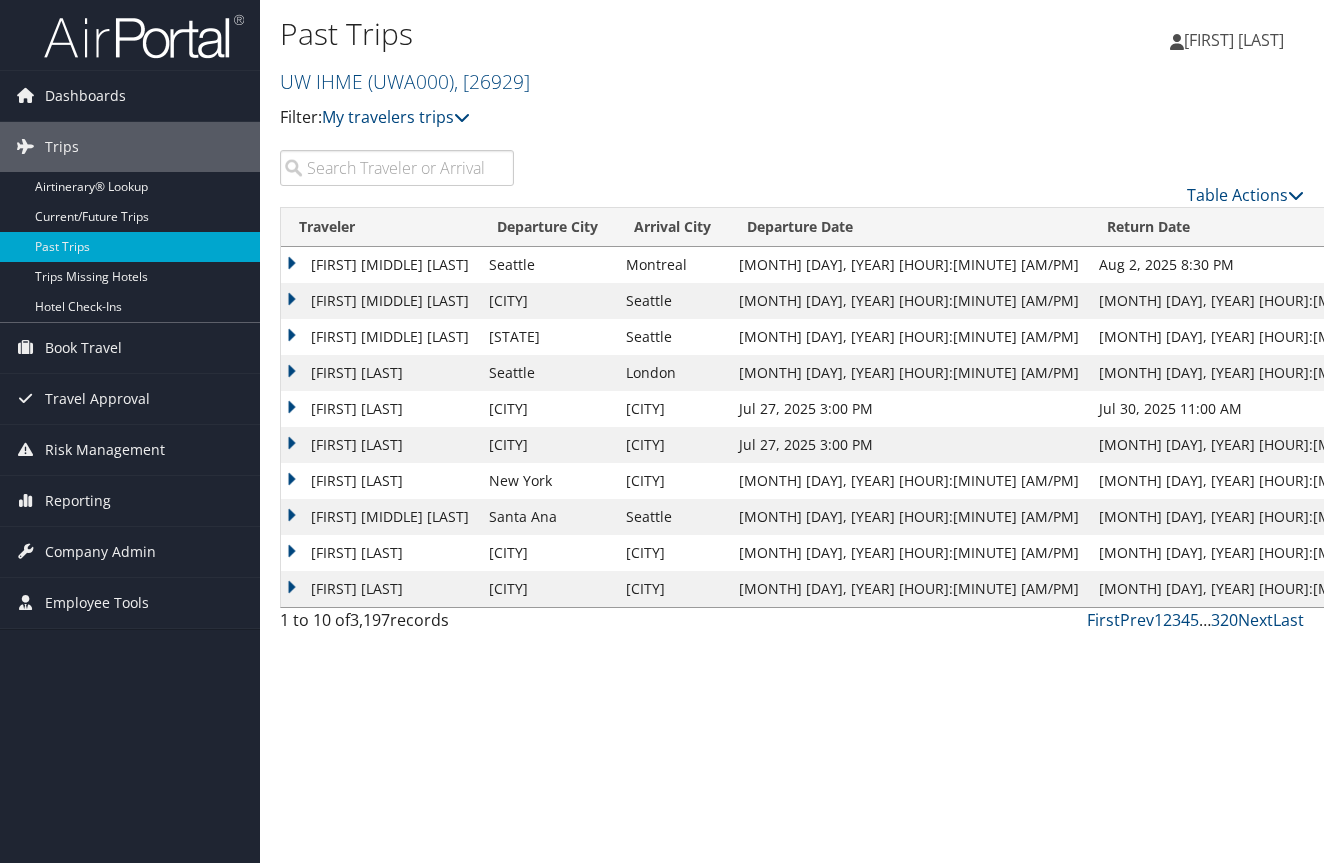 click at bounding box center (397, 168) 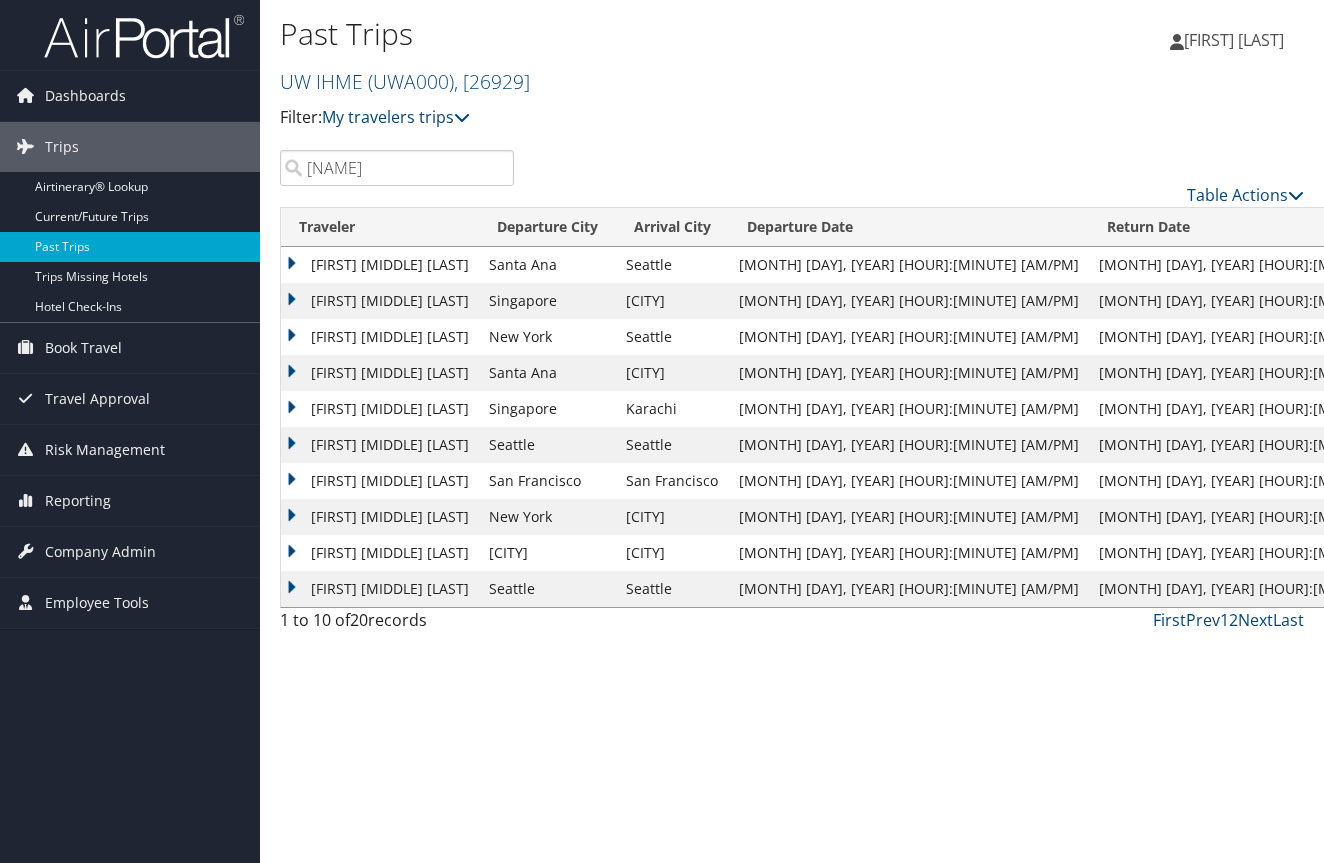 type on "[NAME]" 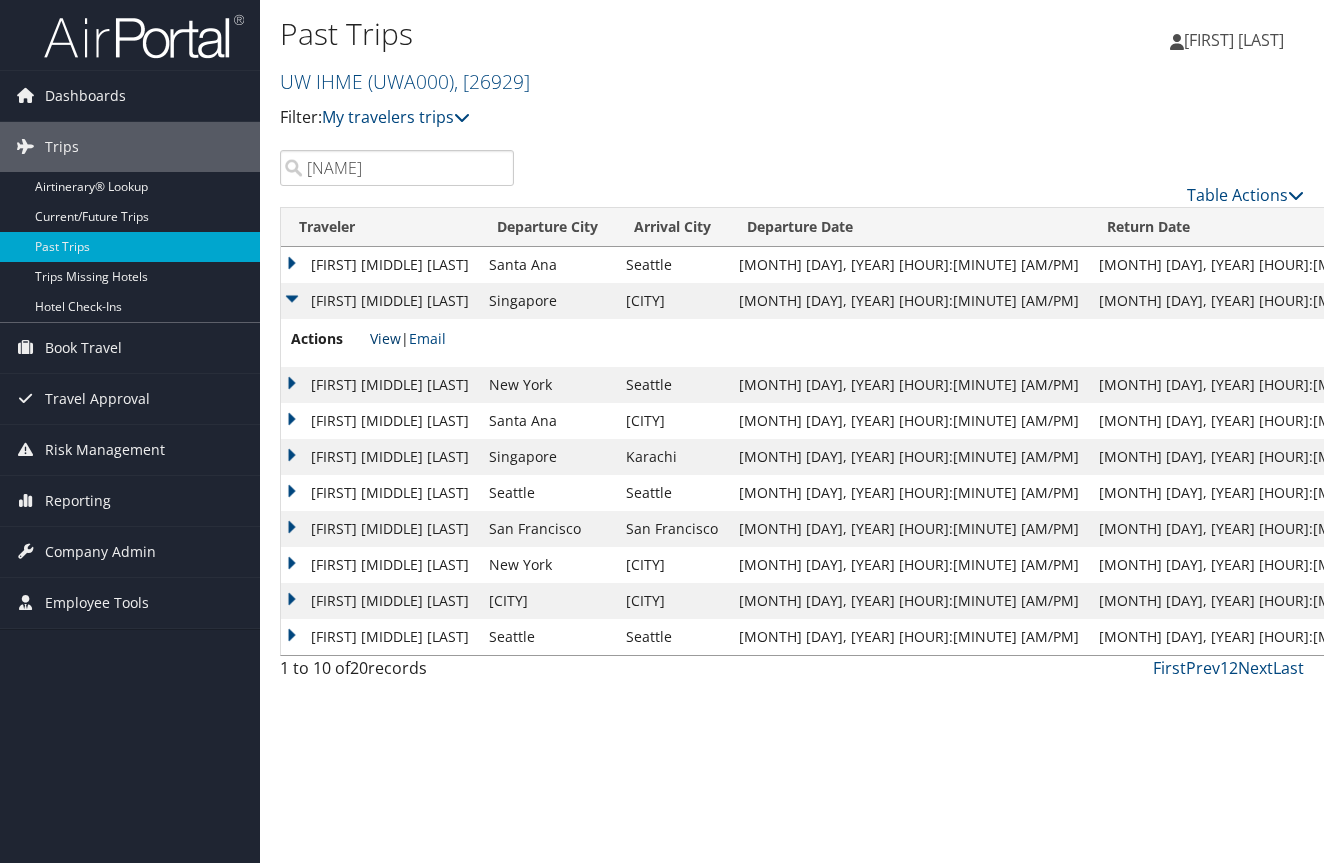 click on "View" at bounding box center [385, 338] 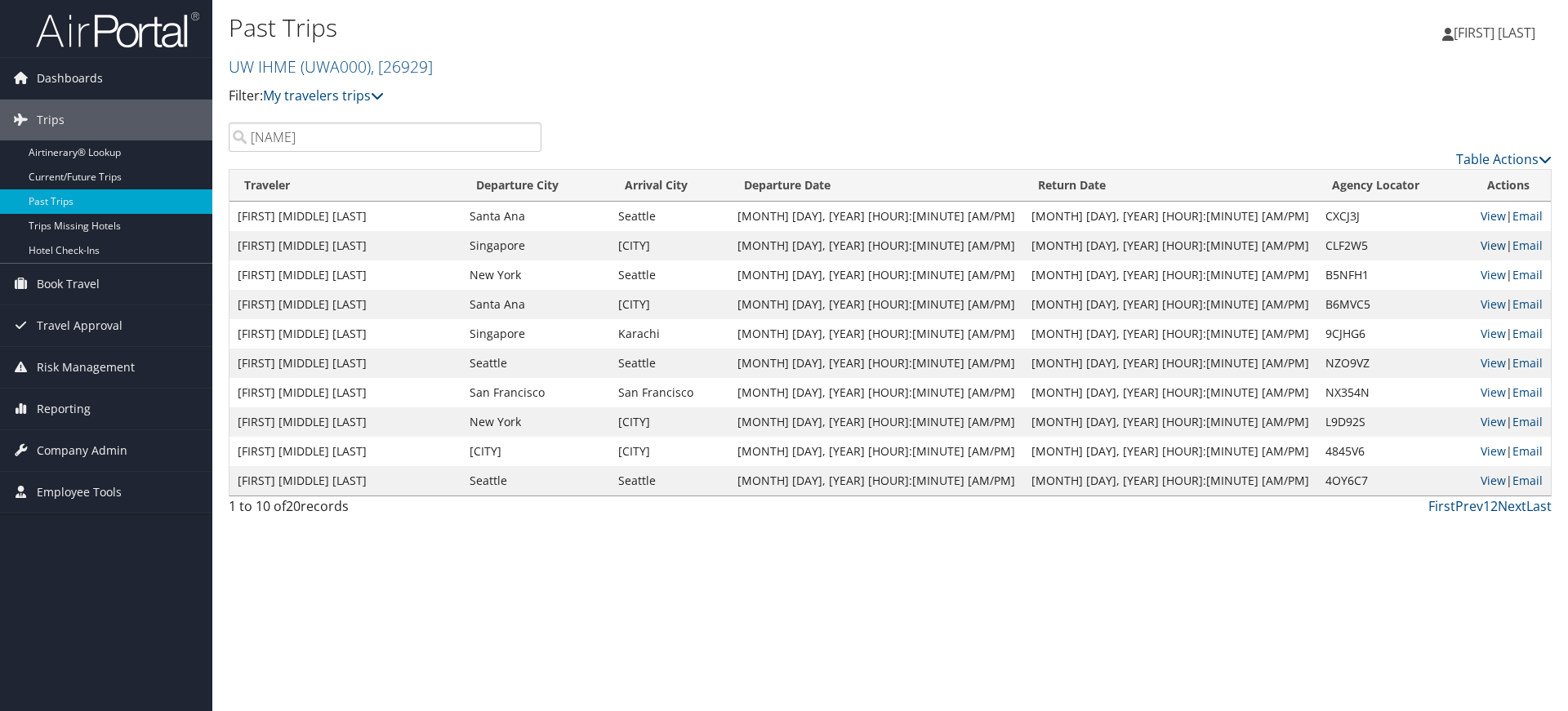 click on "View" at bounding box center [1493, 245] 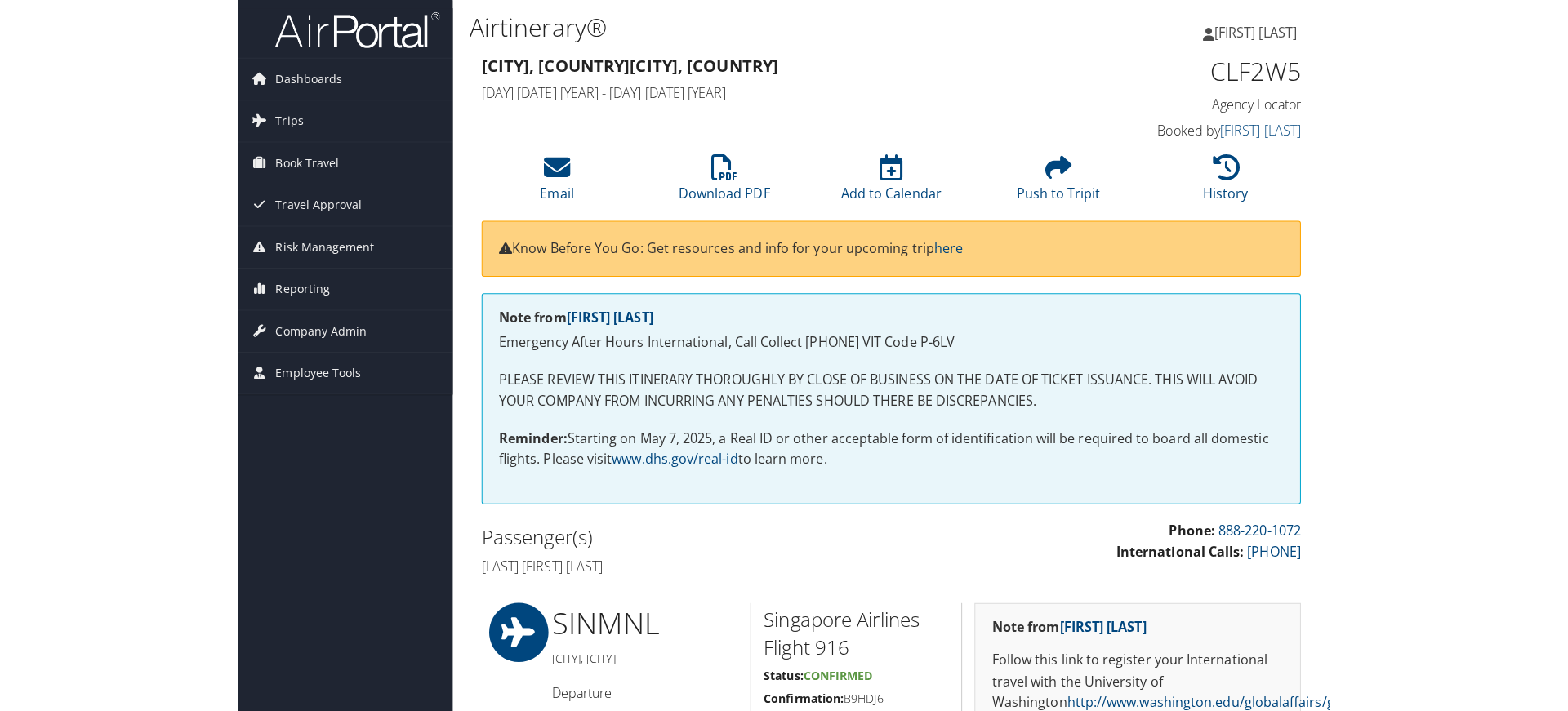 scroll, scrollTop: 0, scrollLeft: 0, axis: both 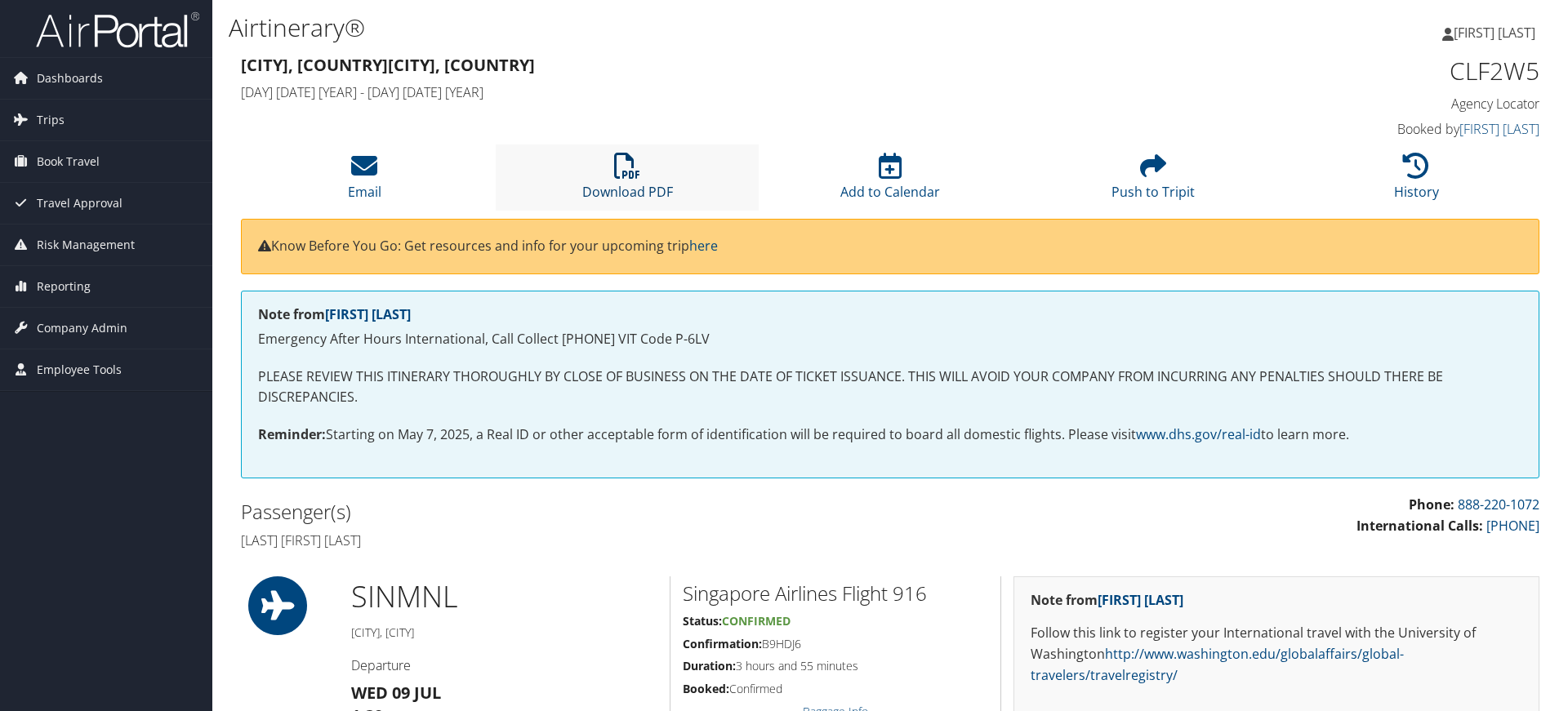 click at bounding box center [627, 166] 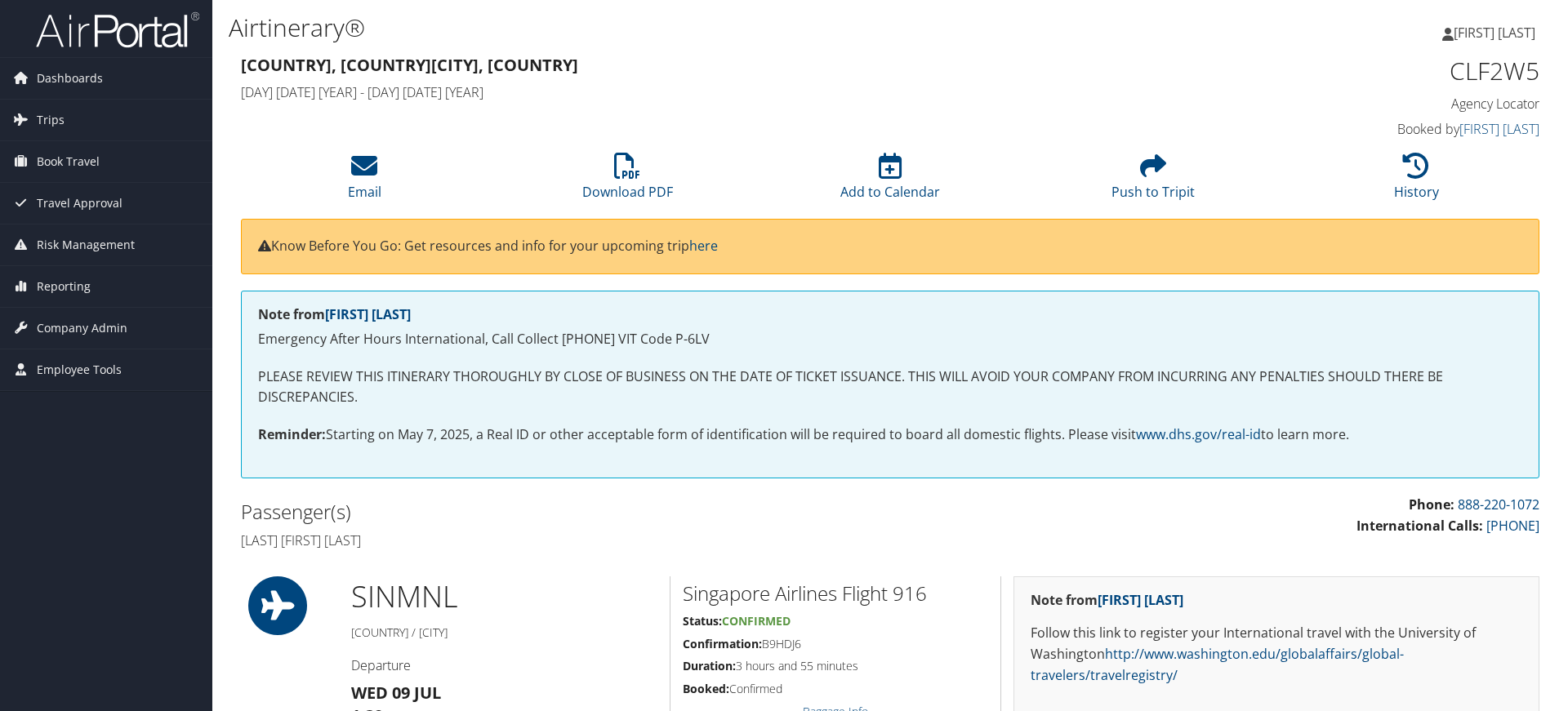 scroll, scrollTop: 0, scrollLeft: 0, axis: both 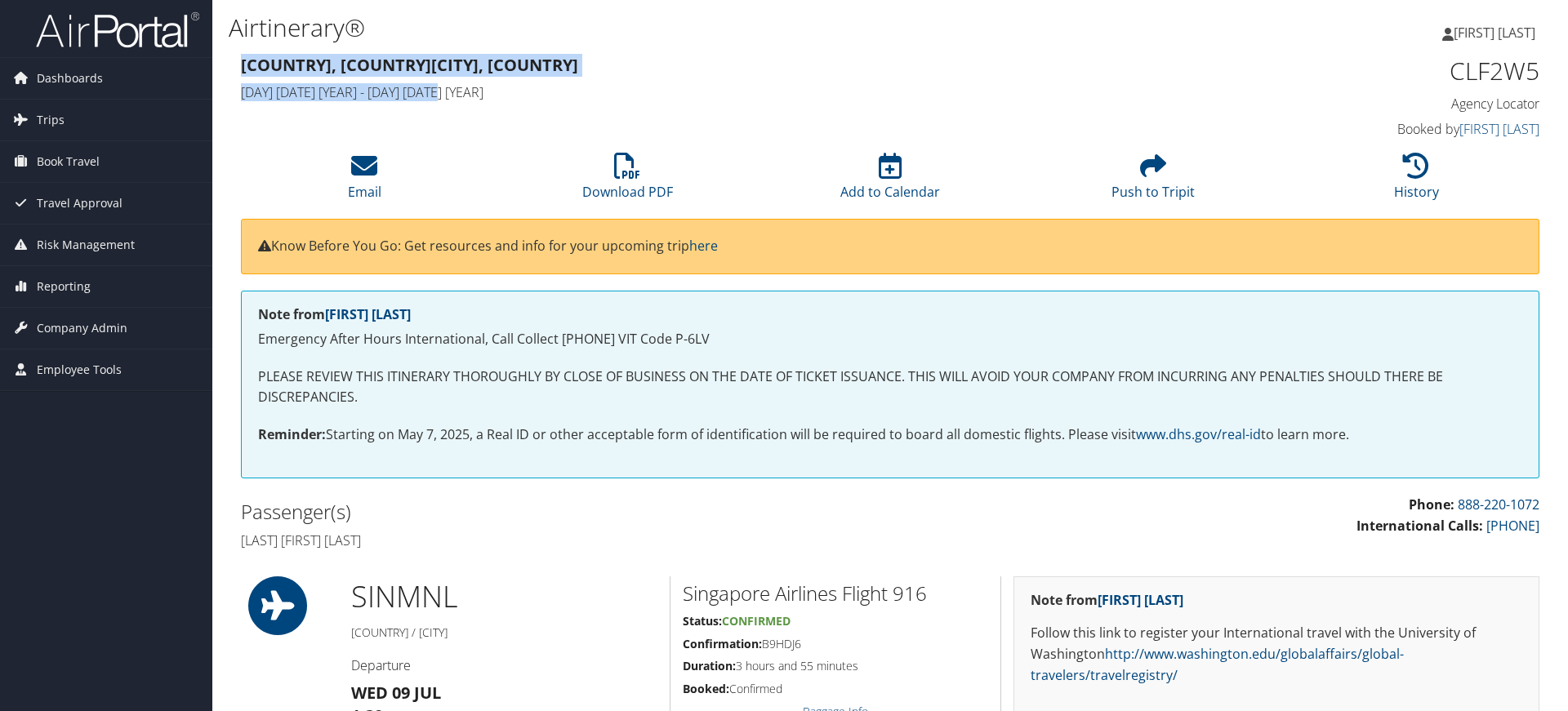 drag, startPoint x: 238, startPoint y: 62, endPoint x: 623, endPoint y: 86, distance: 385.74733 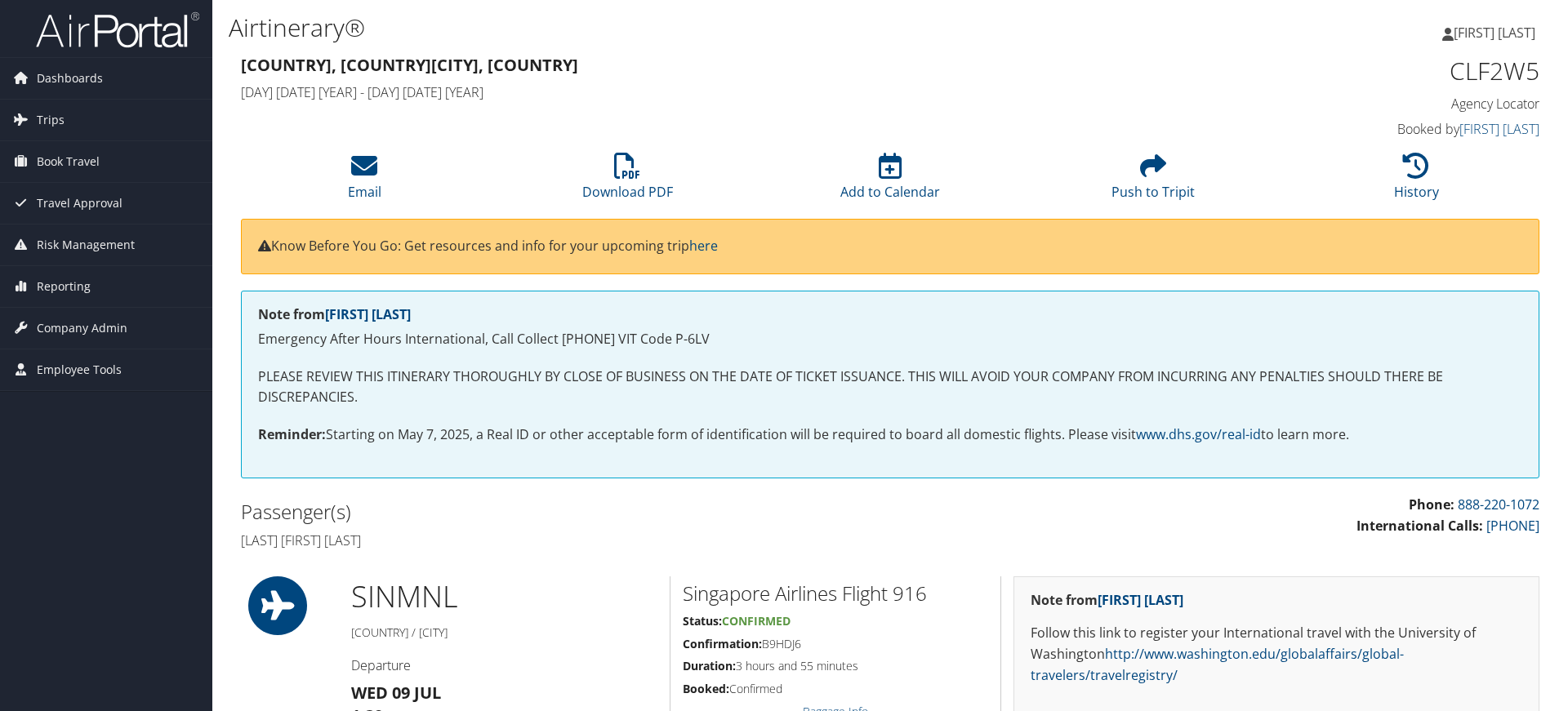 click on "Singapore, Singapore   Manila, Philippines          Wed 09 Jul 2025 - Mon 14 Jul 2025
CLF2W5
Agency Locator
Agency Locator CLF2W5
Booked by  Pooja Malik
Booked by  Pooja Malik" at bounding box center [890, 98] 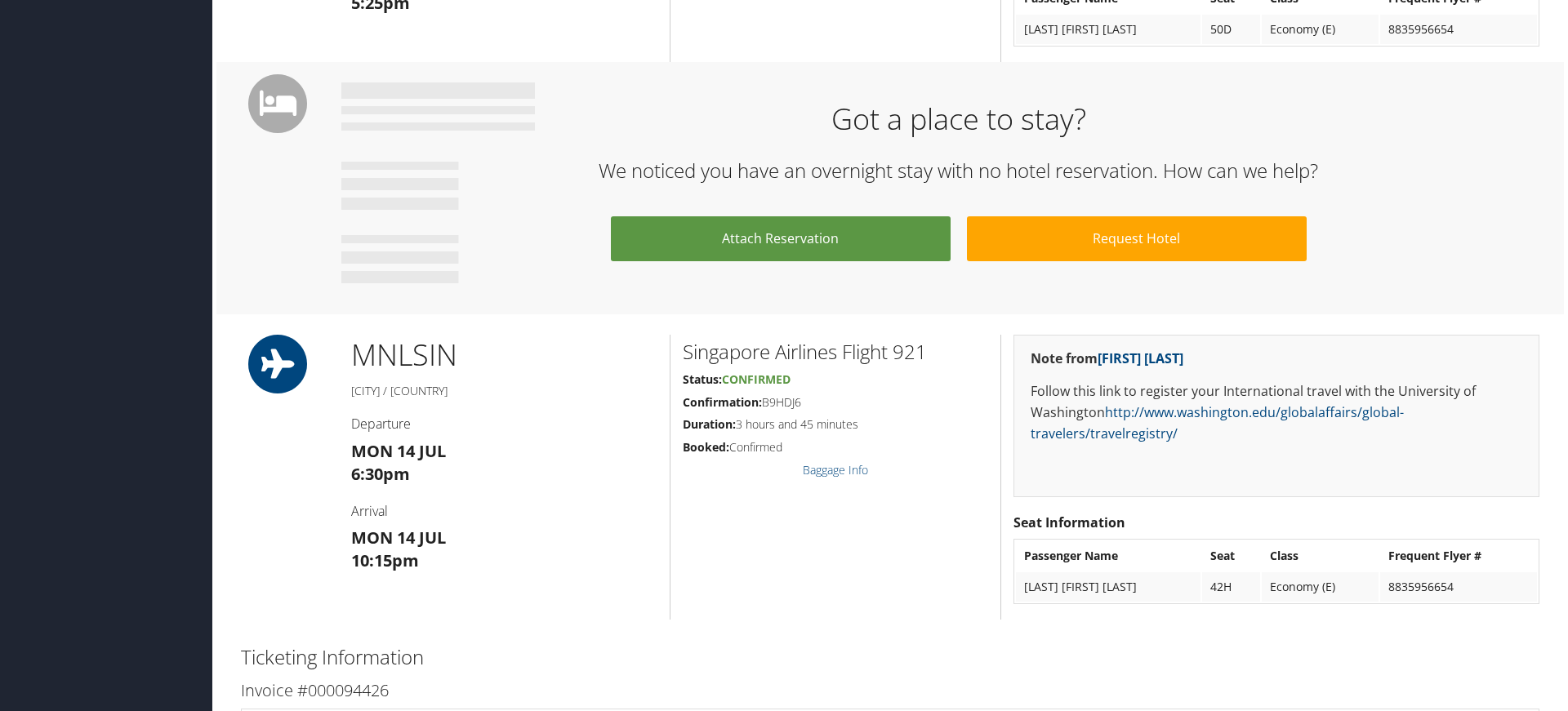 scroll, scrollTop: 796, scrollLeft: 0, axis: vertical 